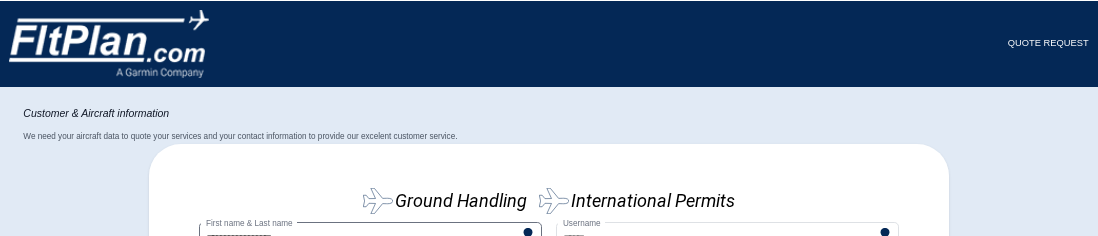 scroll, scrollTop: 216, scrollLeft: 0, axis: vertical 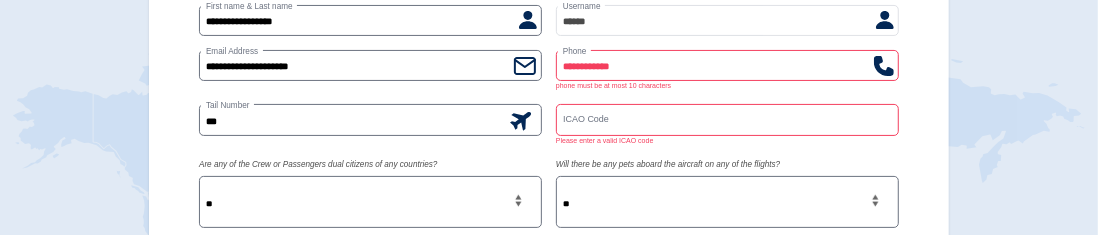 type on "**" 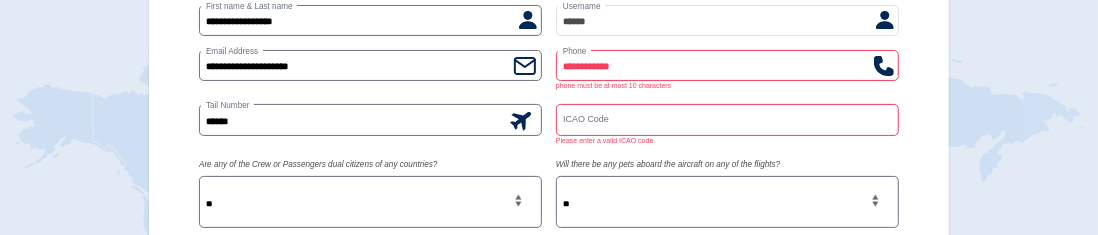 type on "*****" 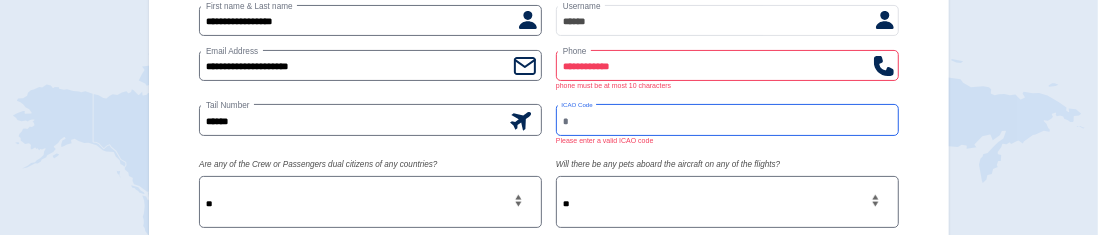 click on "ICAO Code" at bounding box center (727, 119) 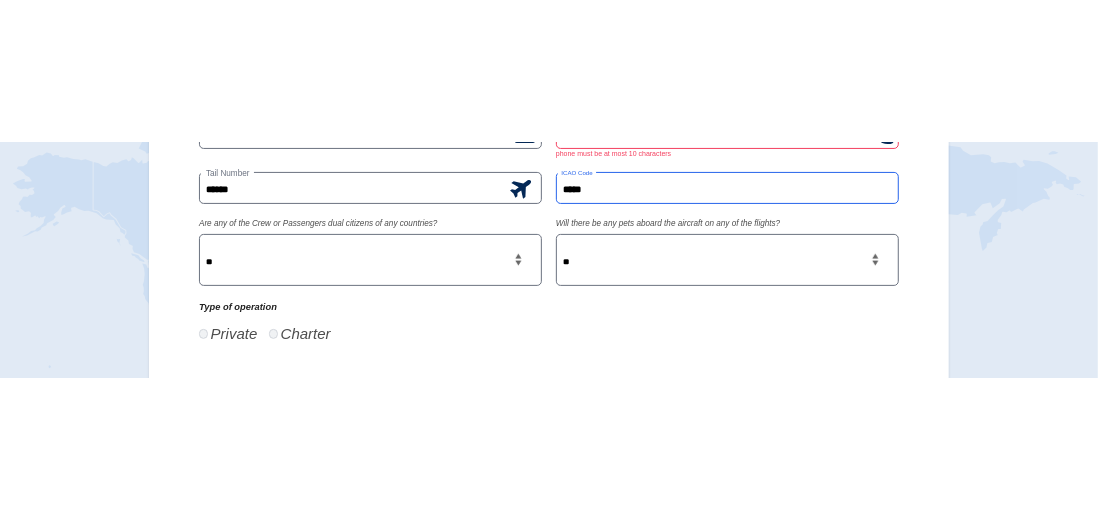 scroll, scrollTop: 290, scrollLeft: 0, axis: vertical 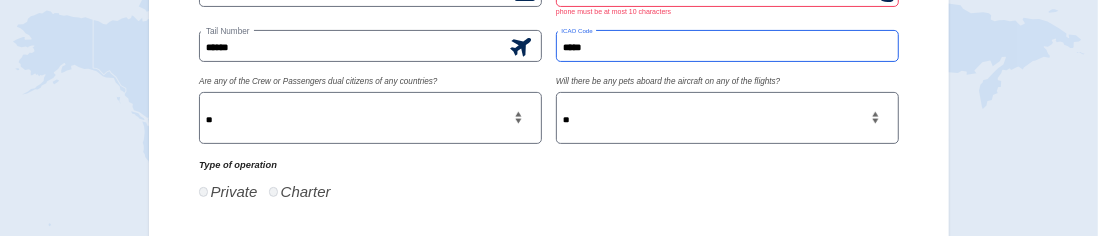 type on "*****" 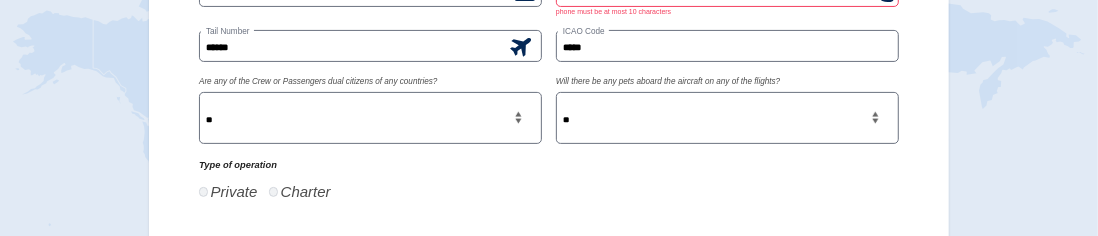 click on "Validate Tail Number" at bounding box center (871, 276) 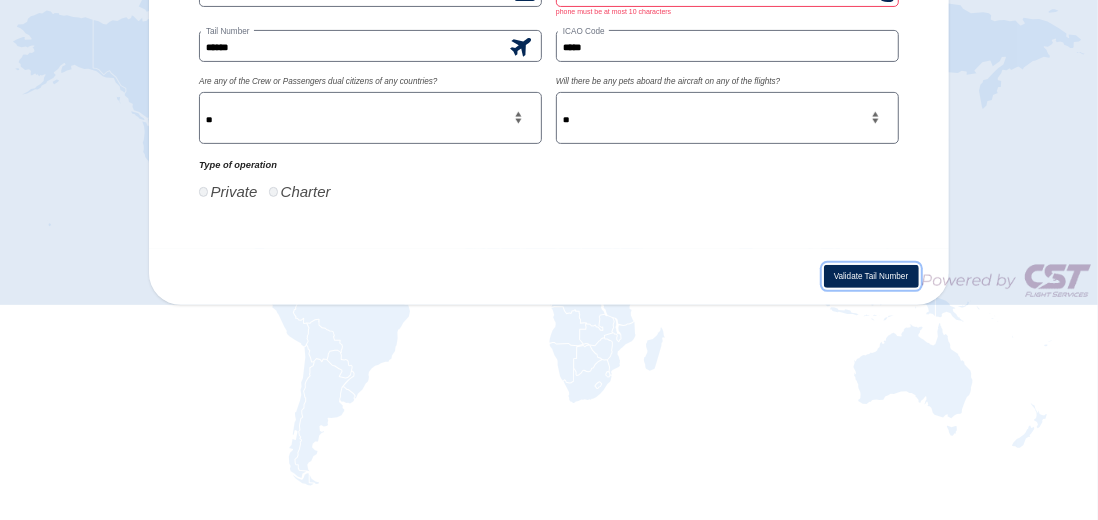 click on "Validate Tail Number" at bounding box center [871, 276] 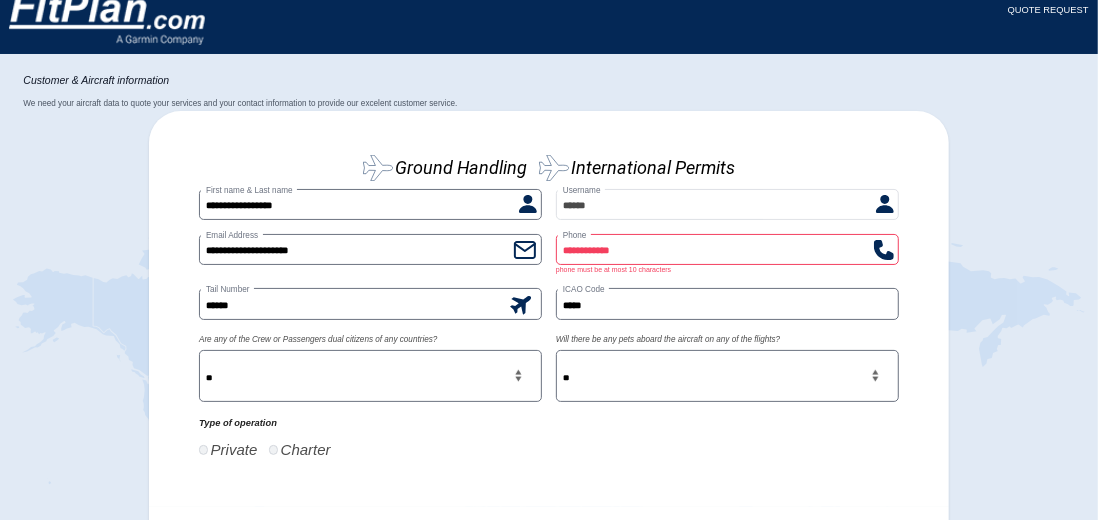 scroll, scrollTop: 31, scrollLeft: 0, axis: vertical 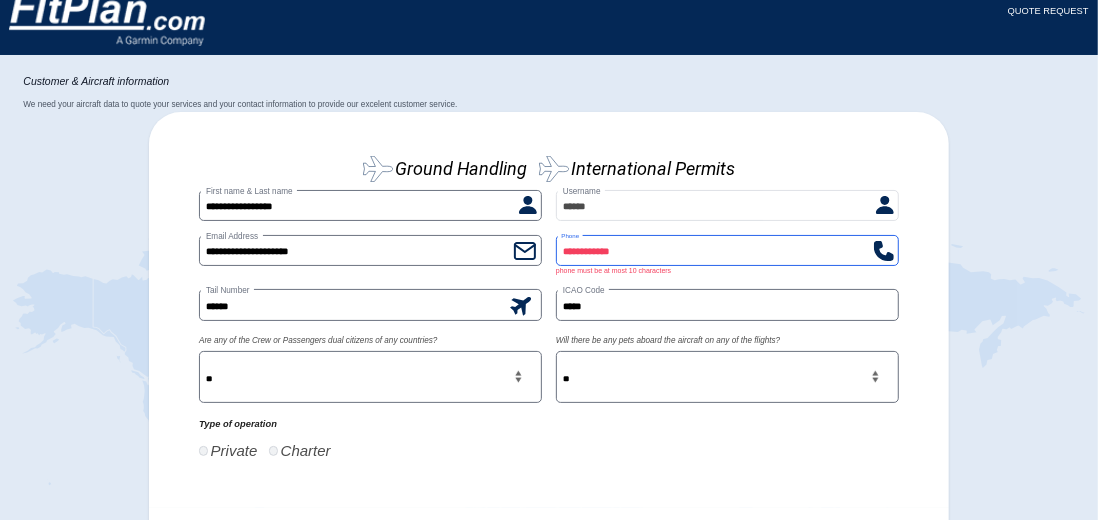 click on "**********" at bounding box center [727, 250] 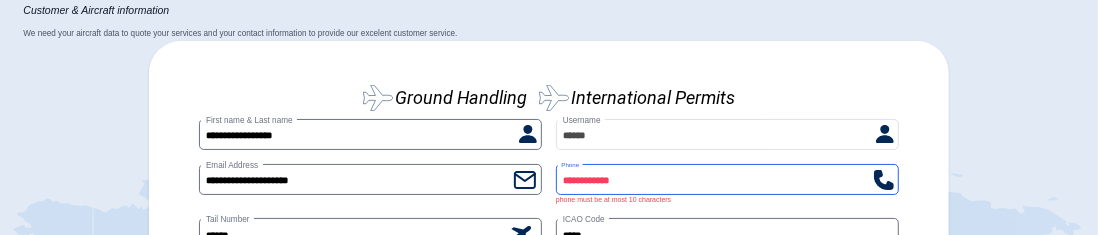 scroll, scrollTop: 162, scrollLeft: 0, axis: vertical 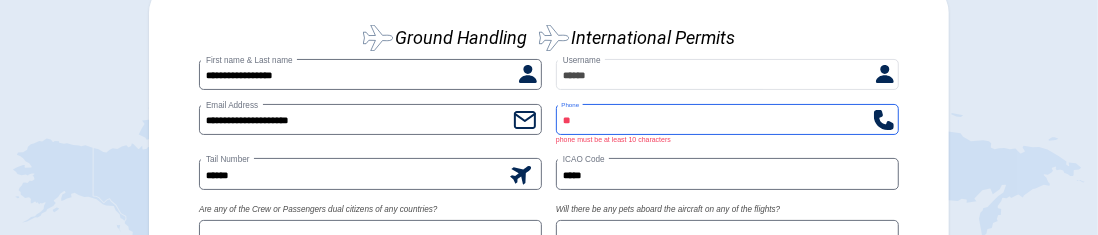type on "*" 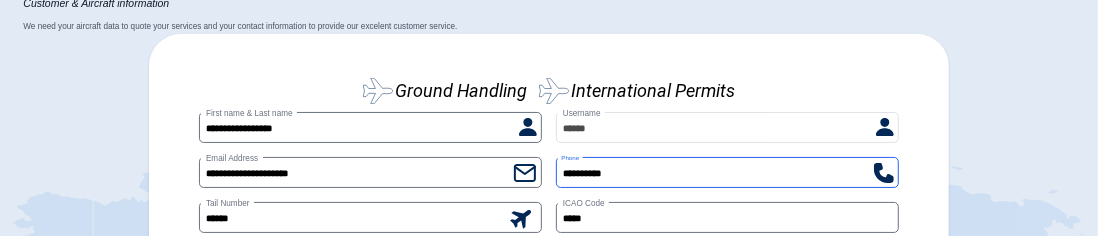 scroll, scrollTop: 110, scrollLeft: 0, axis: vertical 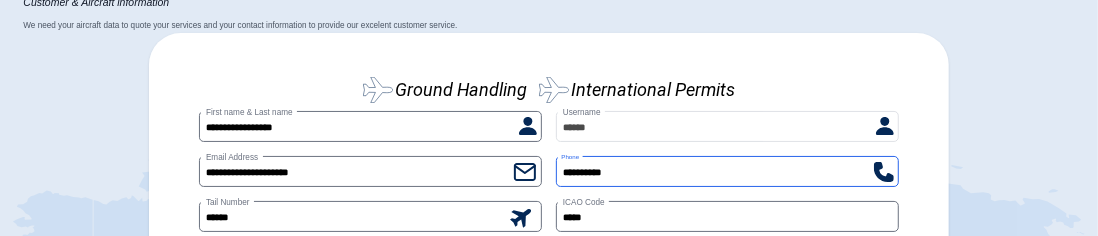type on "**********" 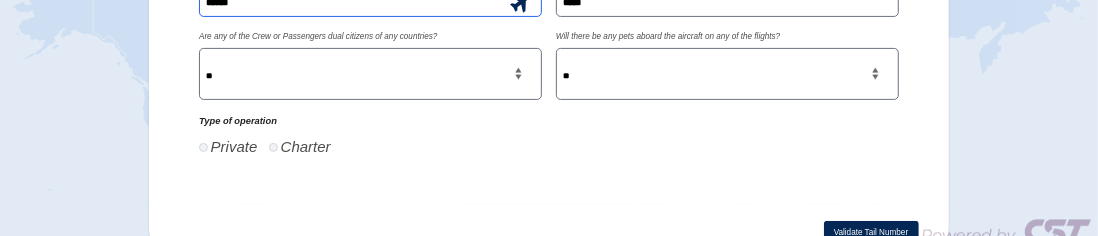 scroll, scrollTop: 326, scrollLeft: 0, axis: vertical 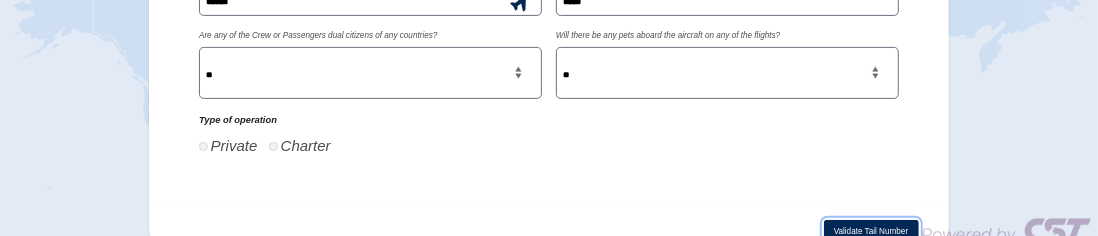 click on "Validate Tail Number" at bounding box center [871, 231] 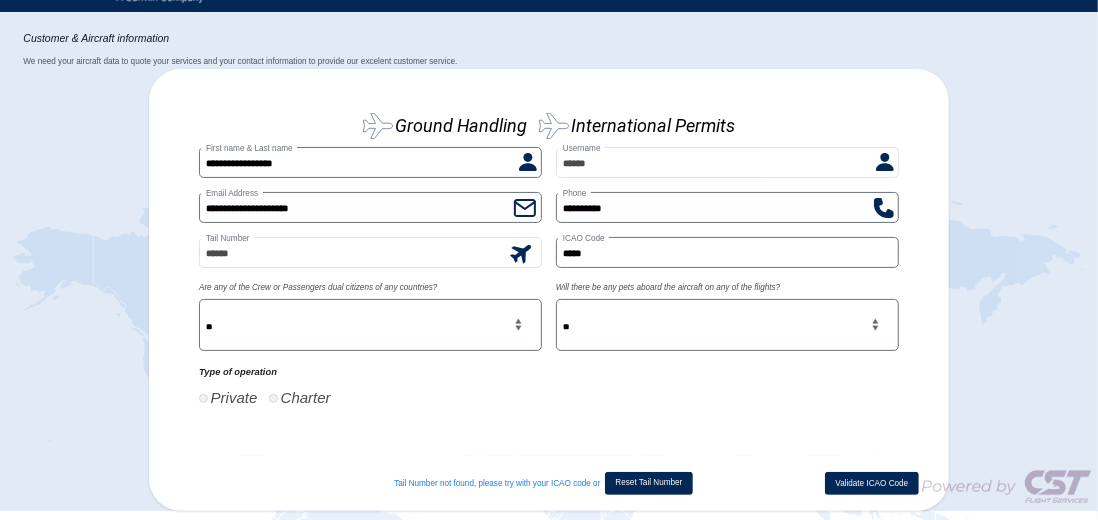 scroll, scrollTop: 74, scrollLeft: 0, axis: vertical 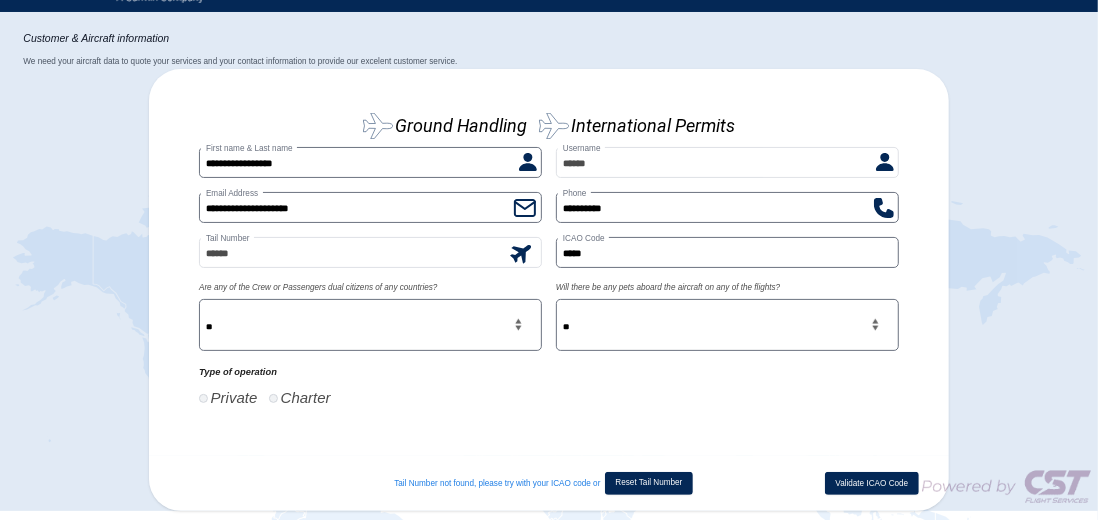 click on "*****" at bounding box center (370, 252) 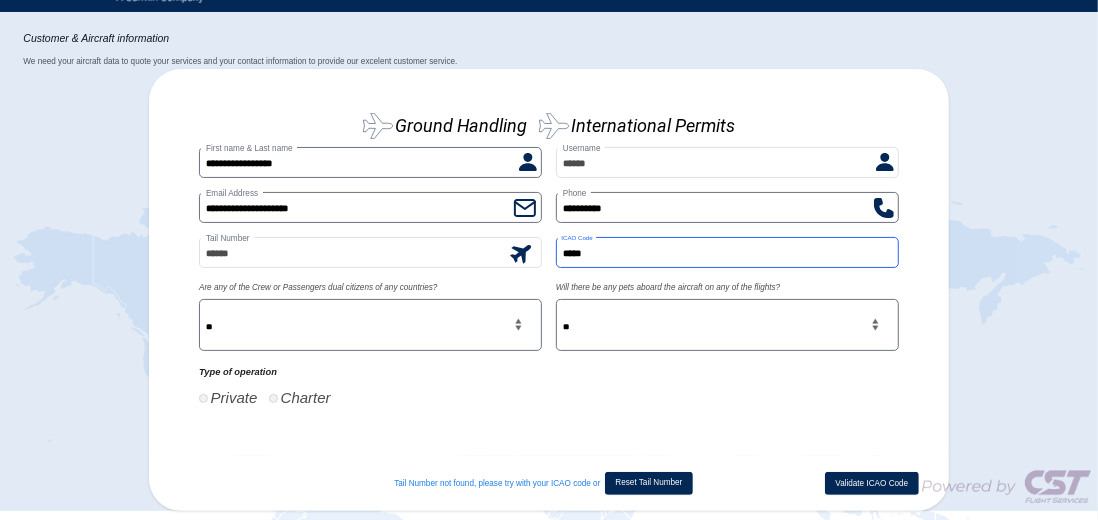 click on "*****" at bounding box center (727, 252) 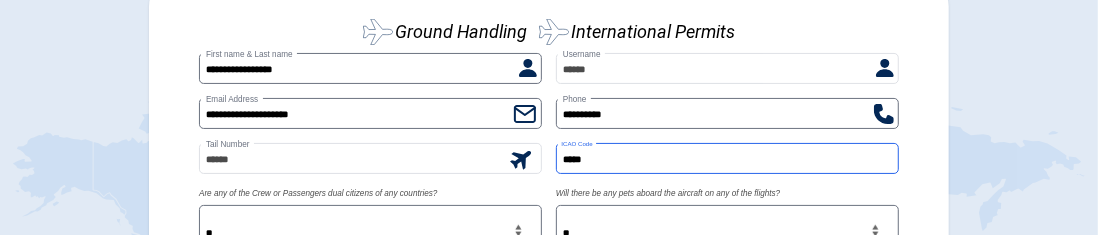 scroll, scrollTop: 206, scrollLeft: 0, axis: vertical 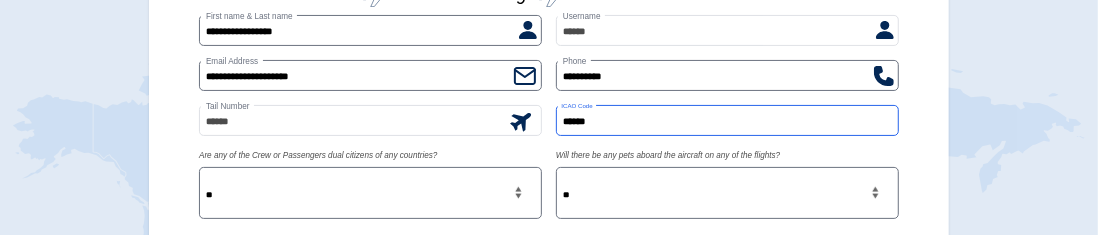click on "******" at bounding box center [727, 120] 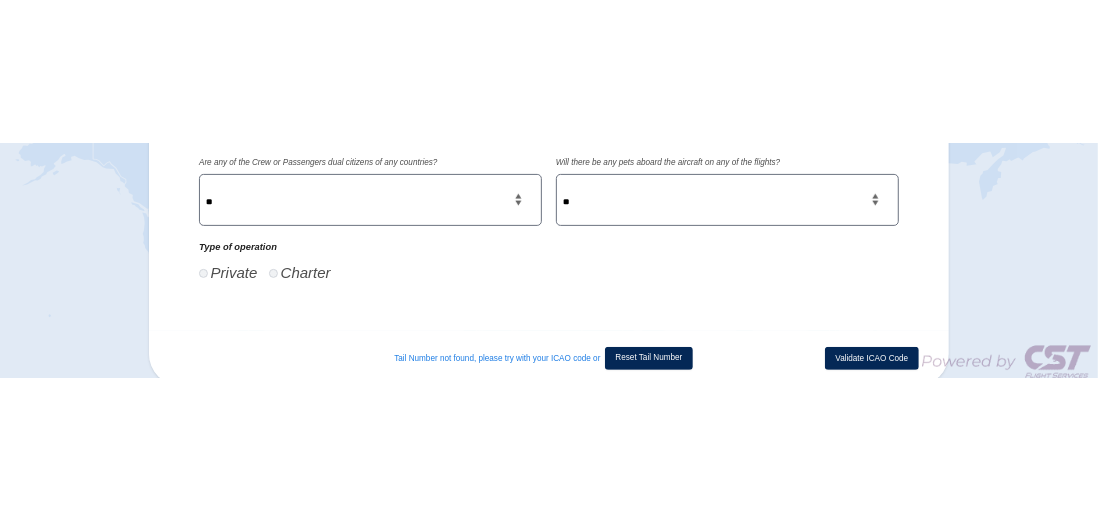scroll, scrollTop: 344, scrollLeft: 0, axis: vertical 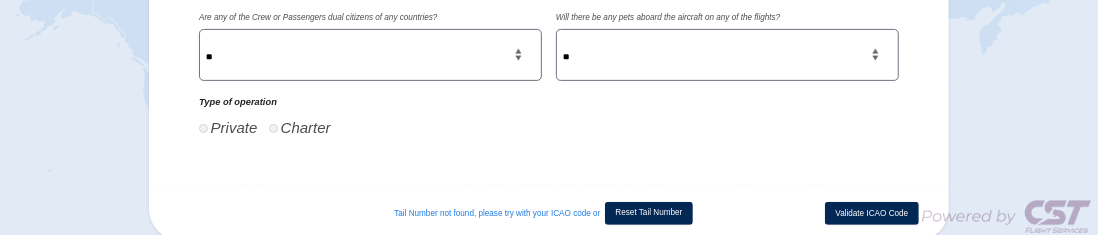 type on "******" 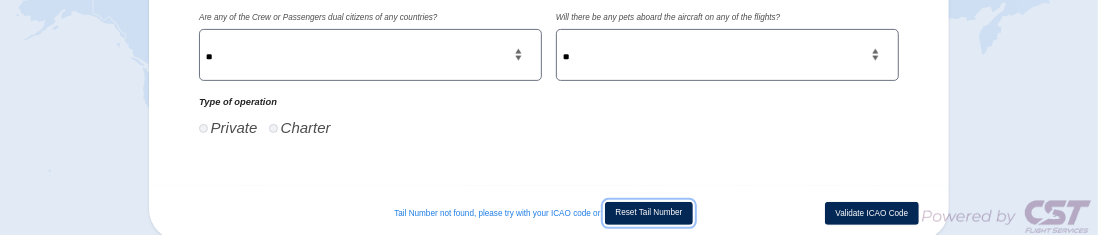 click on "Reset Tail Number" at bounding box center (649, 213) 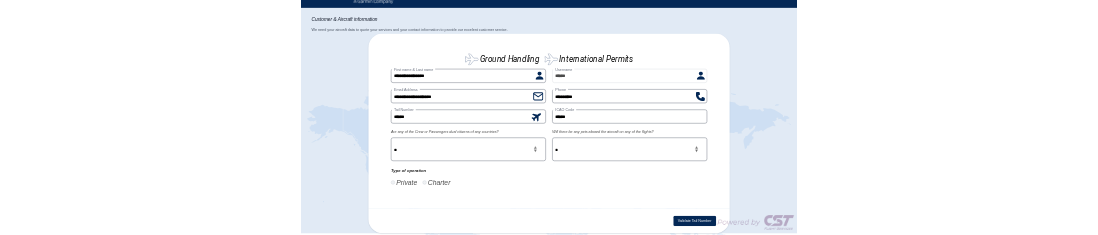 scroll, scrollTop: 0, scrollLeft: 0, axis: both 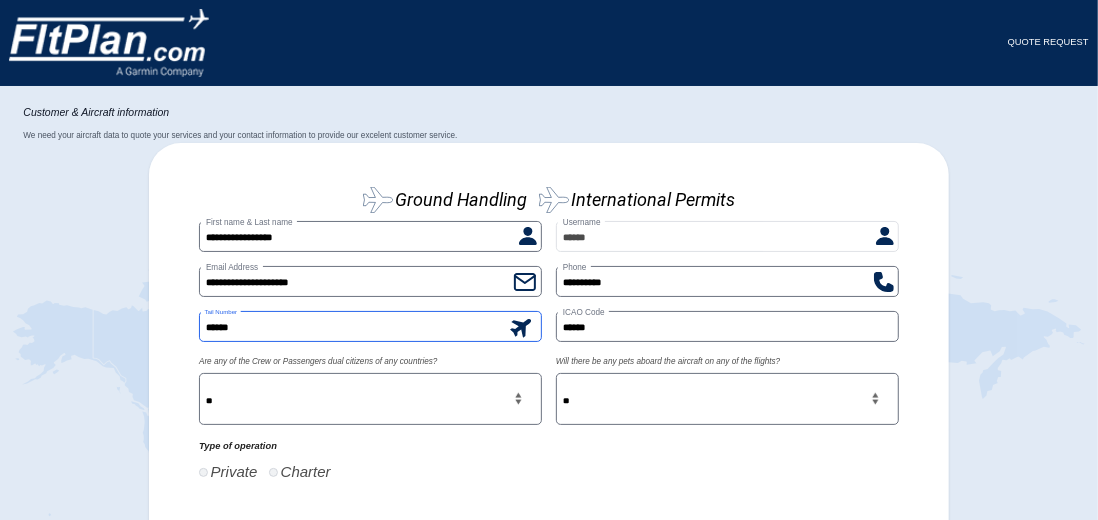 click on "*****" at bounding box center (370, 326) 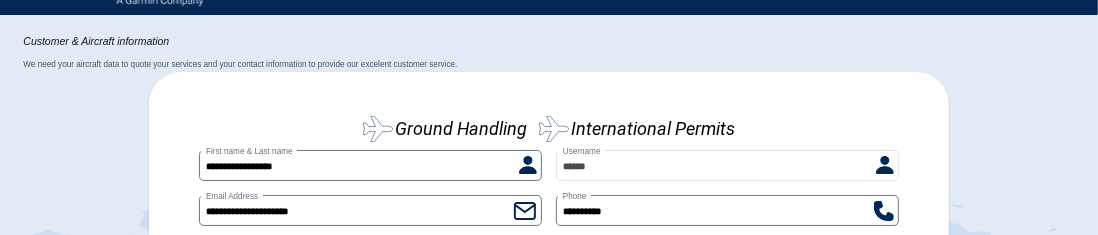 scroll, scrollTop: 206, scrollLeft: 0, axis: vertical 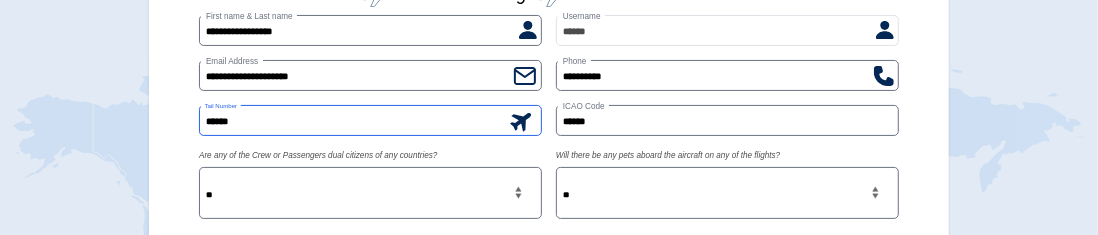 click on "*****" at bounding box center (370, 120) 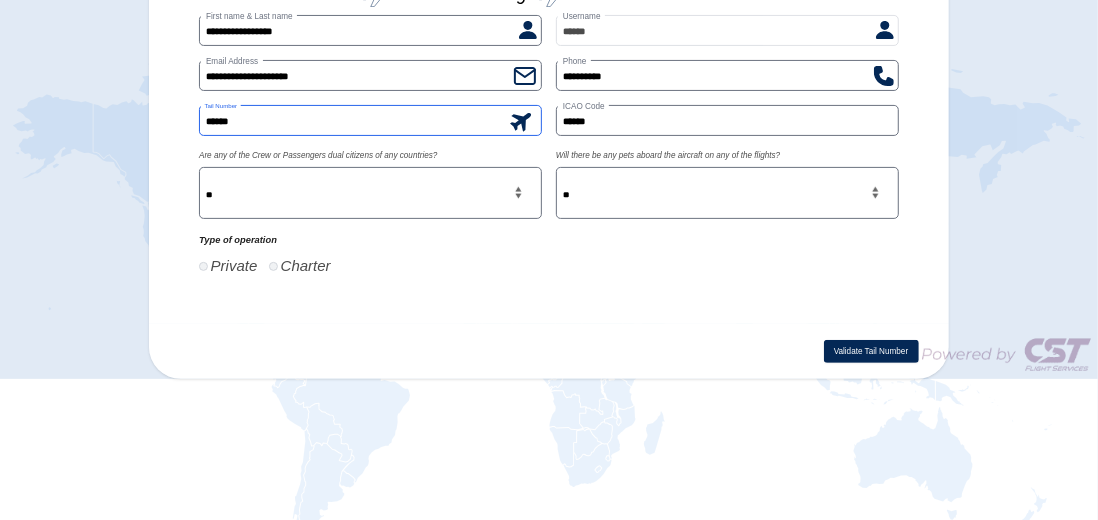 click on "*****" at bounding box center (370, 120) 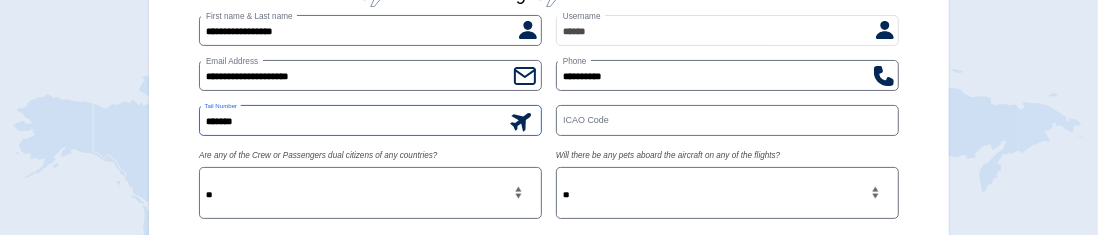 type on "******" 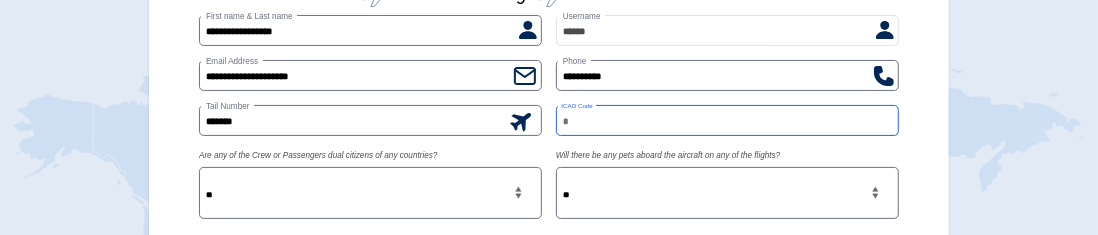 click on "ICAO Code" at bounding box center (727, 120) 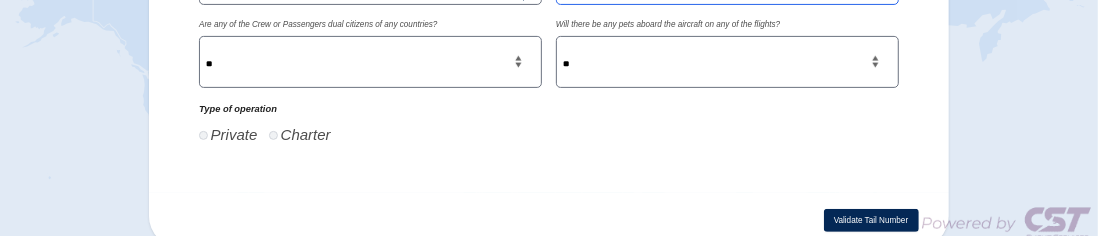 type on "******" 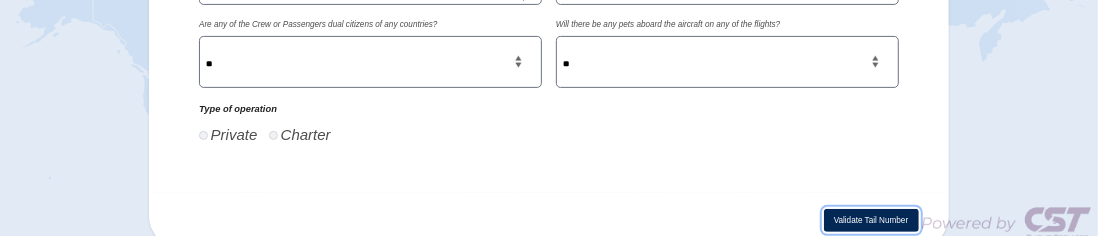 click on "Validate Tail Number" at bounding box center [871, 221] 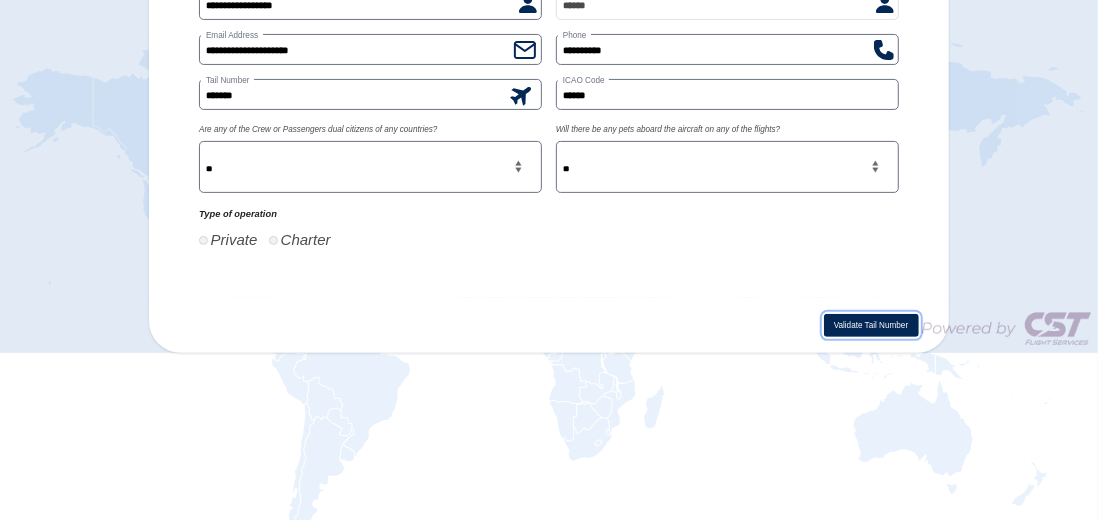 scroll, scrollTop: 292, scrollLeft: 0, axis: vertical 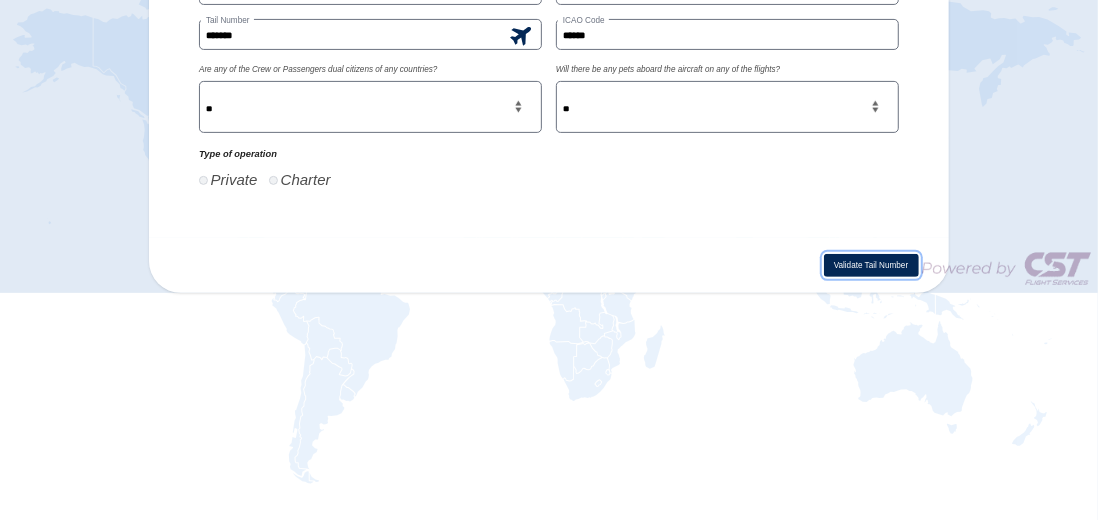 click on "Validate Tail Number" at bounding box center [871, 265] 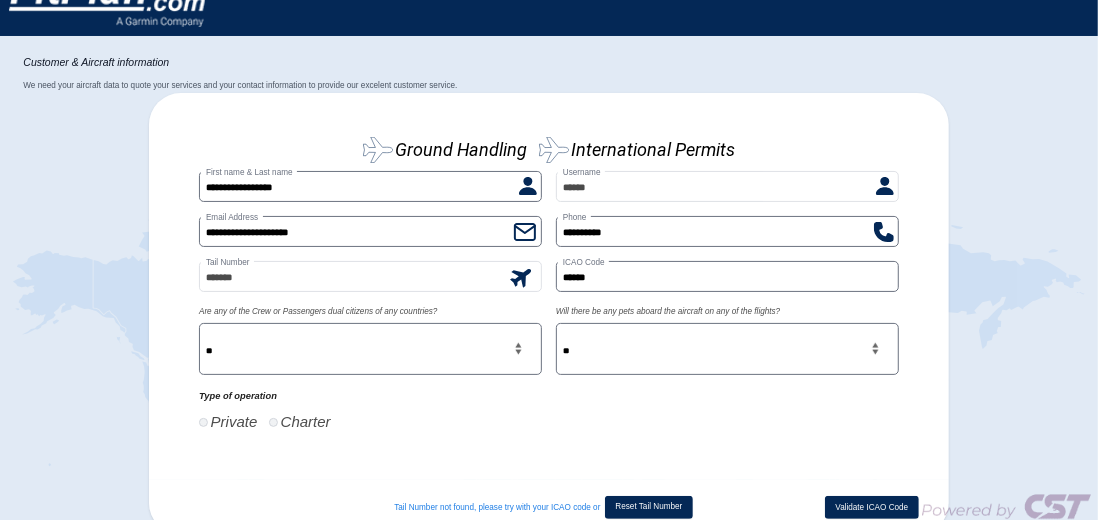 scroll, scrollTop: 0, scrollLeft: 0, axis: both 